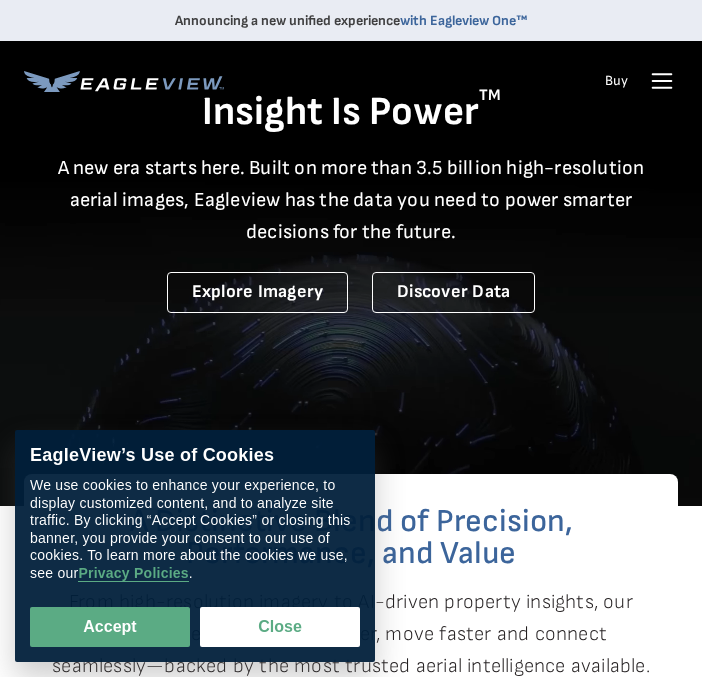 scroll, scrollTop: 0, scrollLeft: 0, axis: both 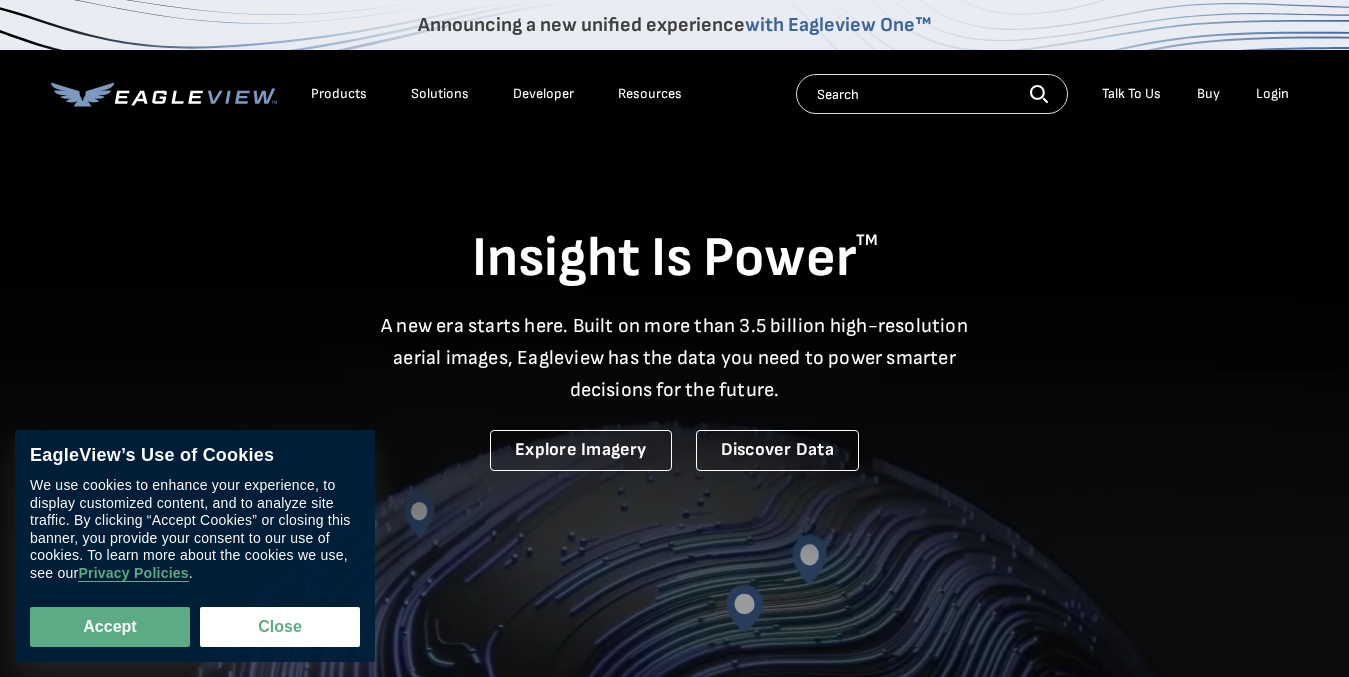 click on "Login" at bounding box center [1272, 94] 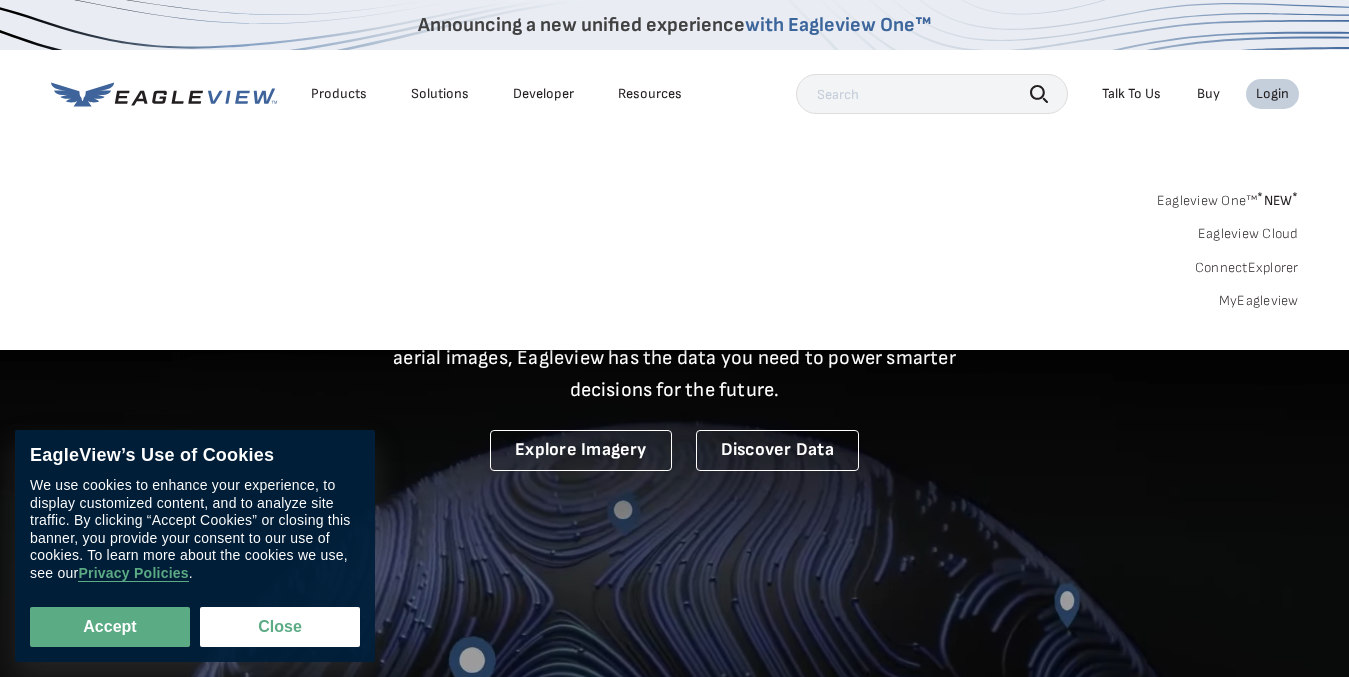 click on "Login" at bounding box center (1272, 94) 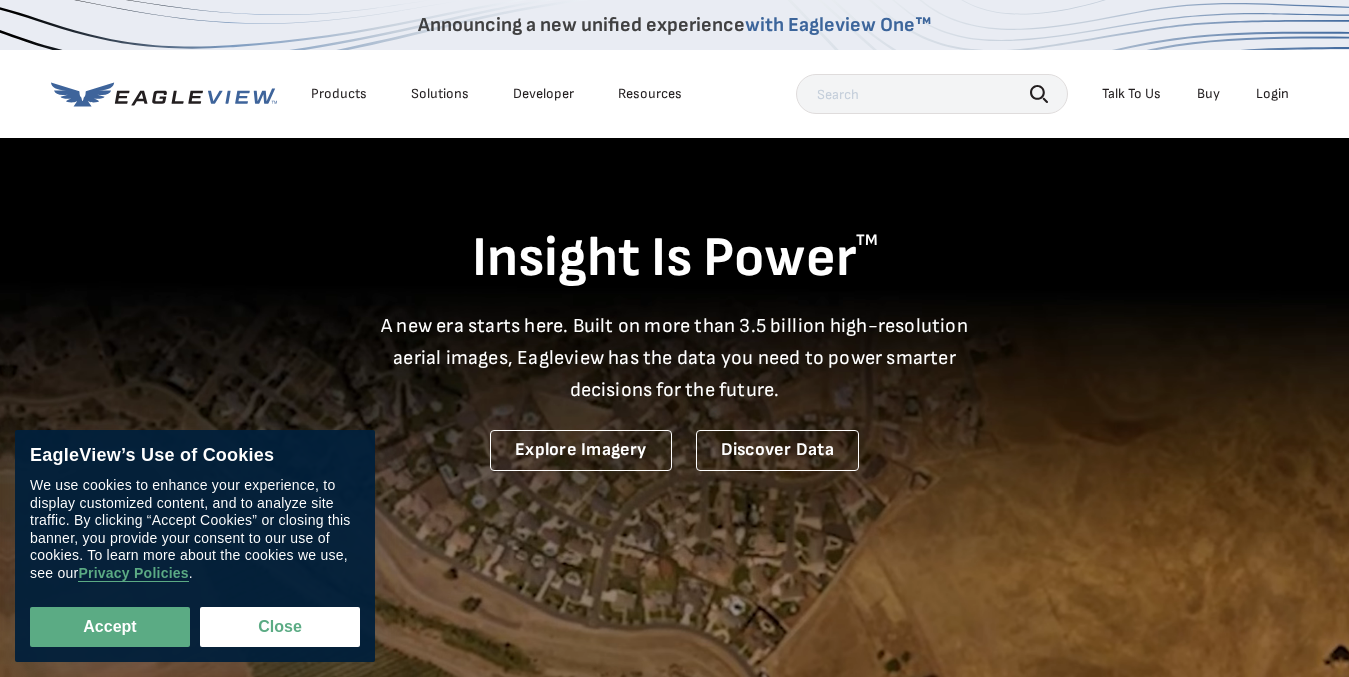 click on "Login" at bounding box center [1272, 94] 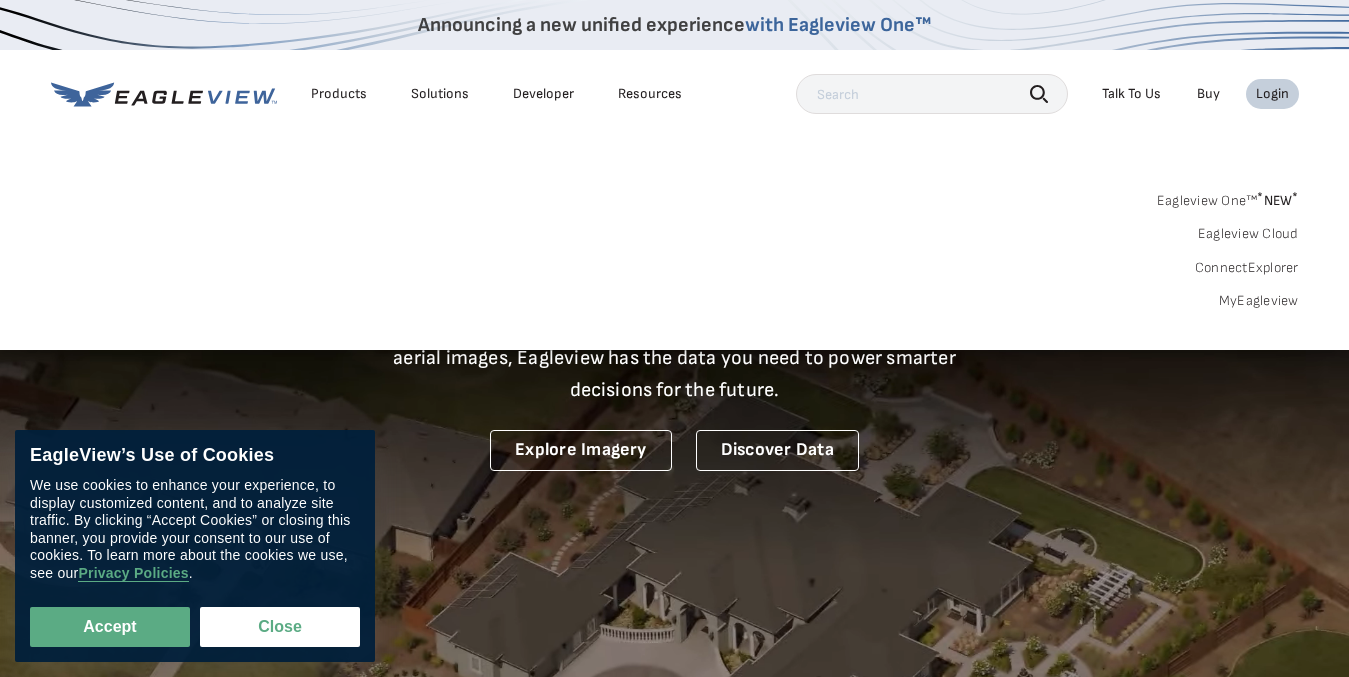 click on "Eagleview One™  * NEW *" at bounding box center [1228, 197] 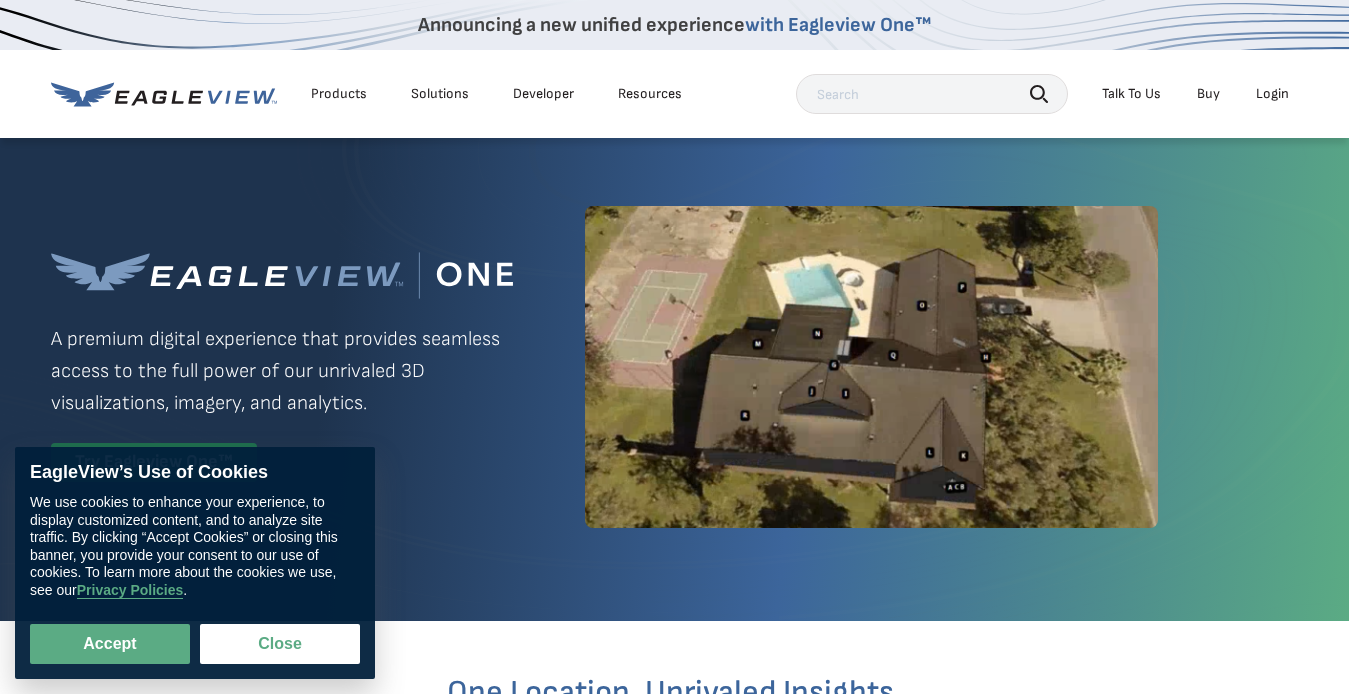 scroll, scrollTop: 0, scrollLeft: 0, axis: both 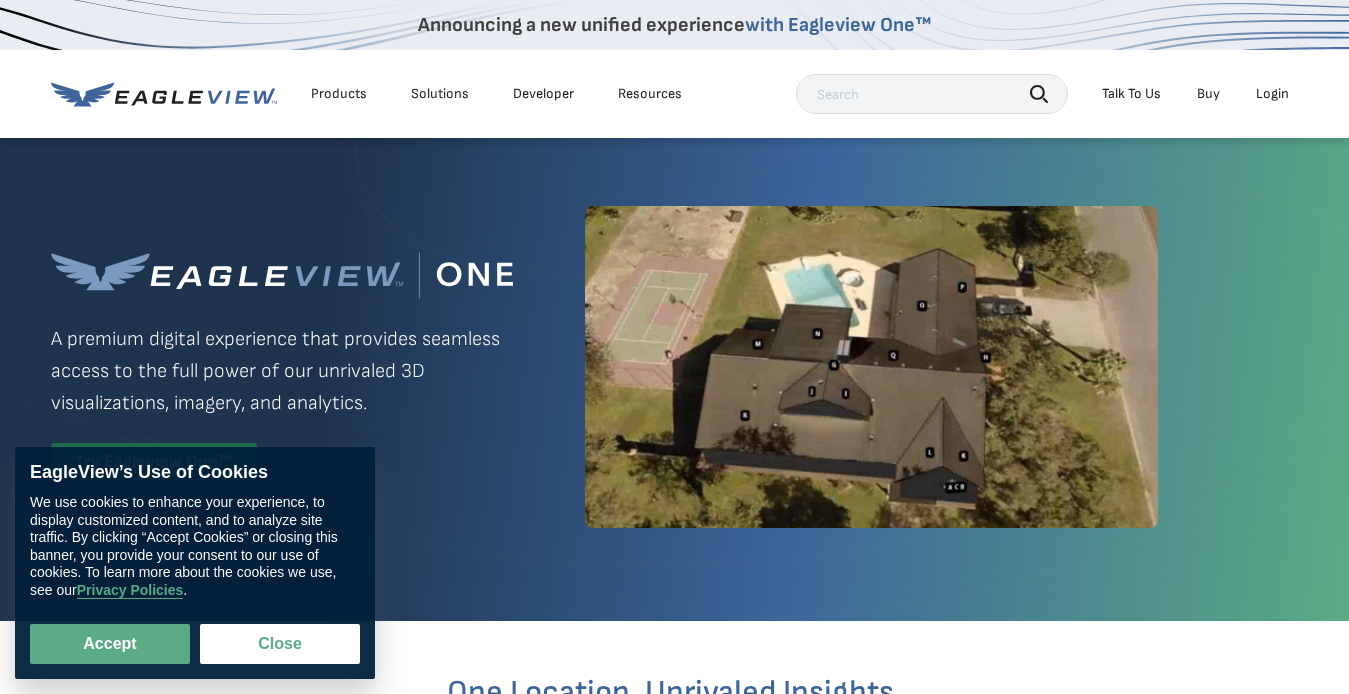 click on "Login" at bounding box center [1272, 94] 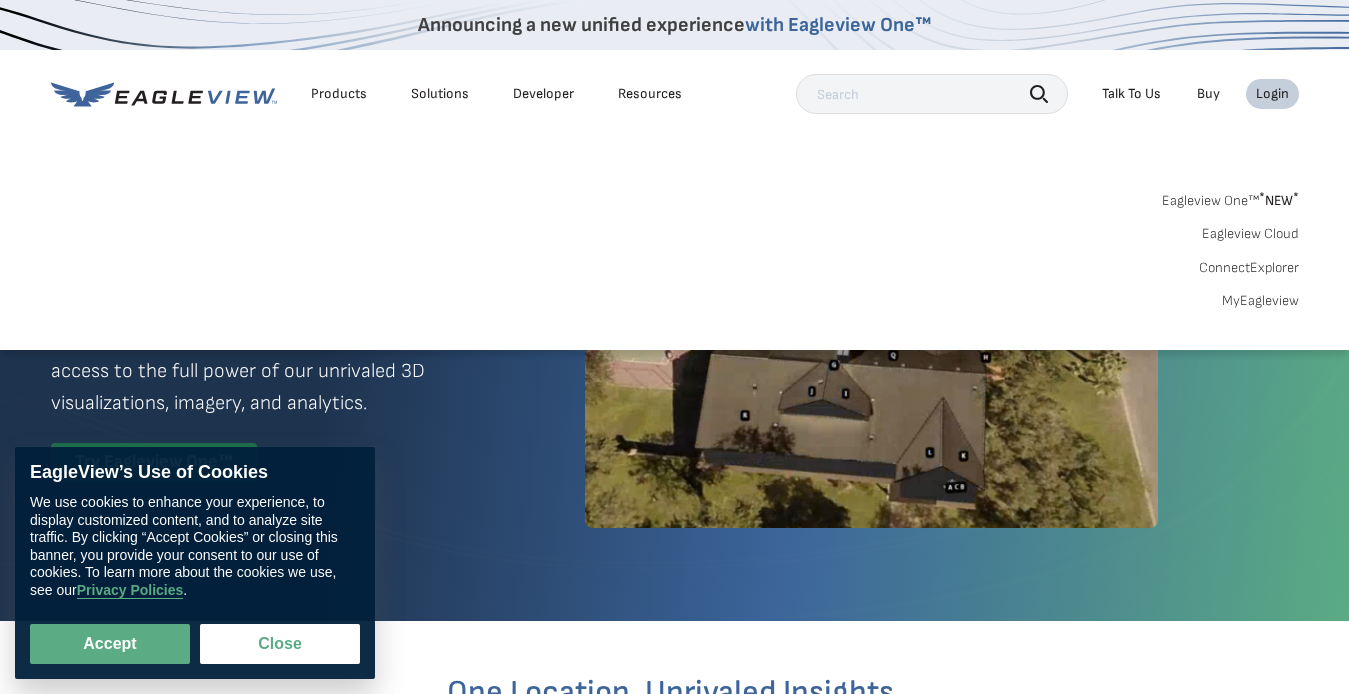 click on "MyEagleview" at bounding box center (1260, 301) 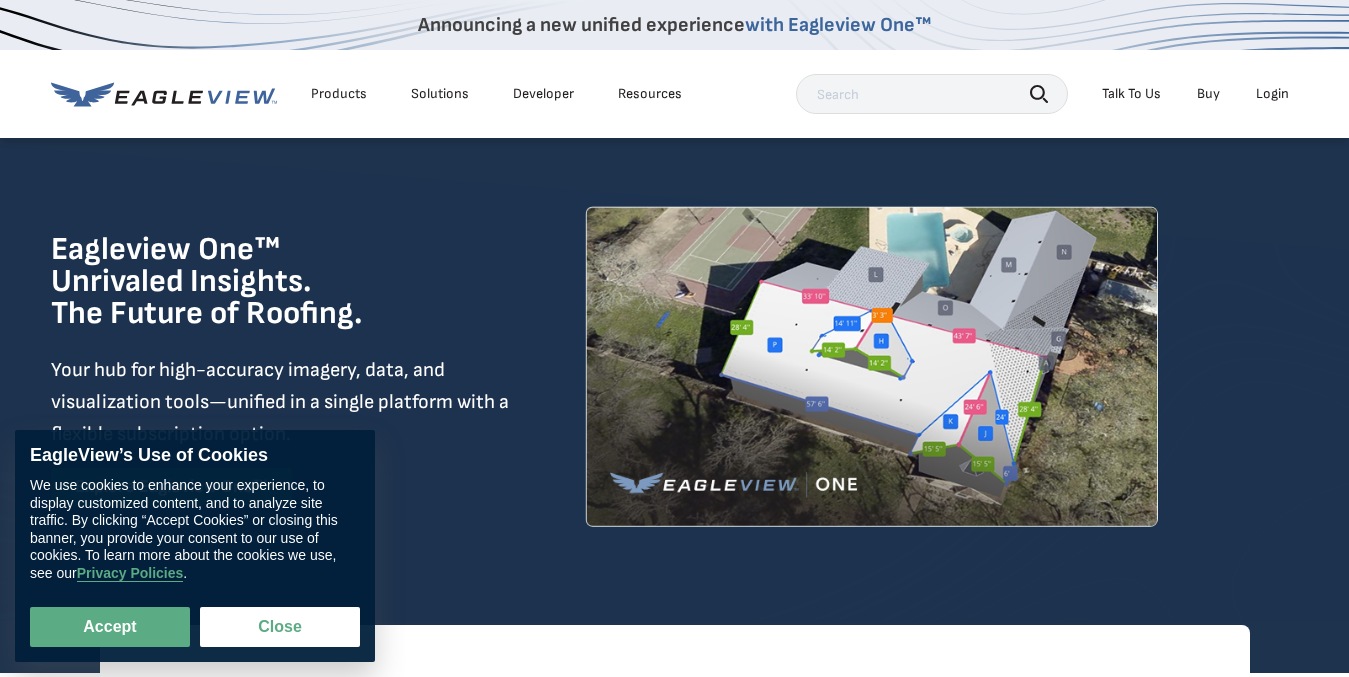 scroll, scrollTop: 0, scrollLeft: 0, axis: both 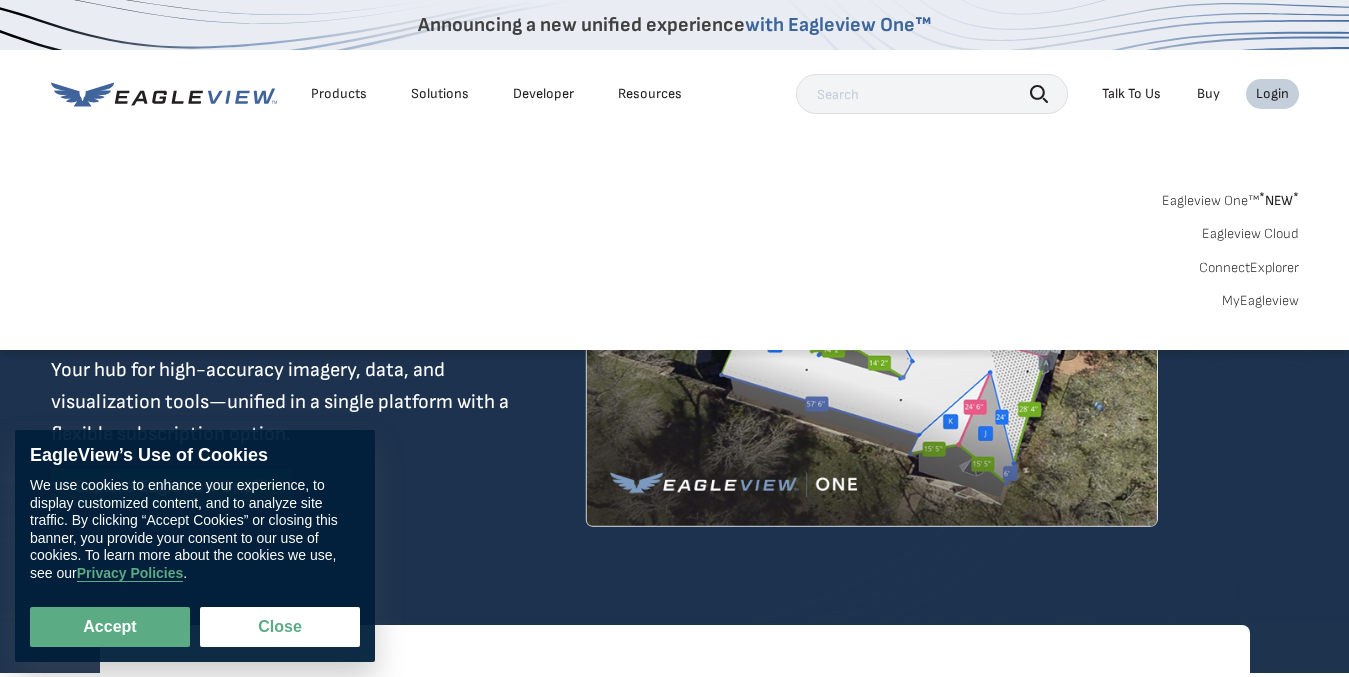 click on "MyEagleview" at bounding box center (1260, 301) 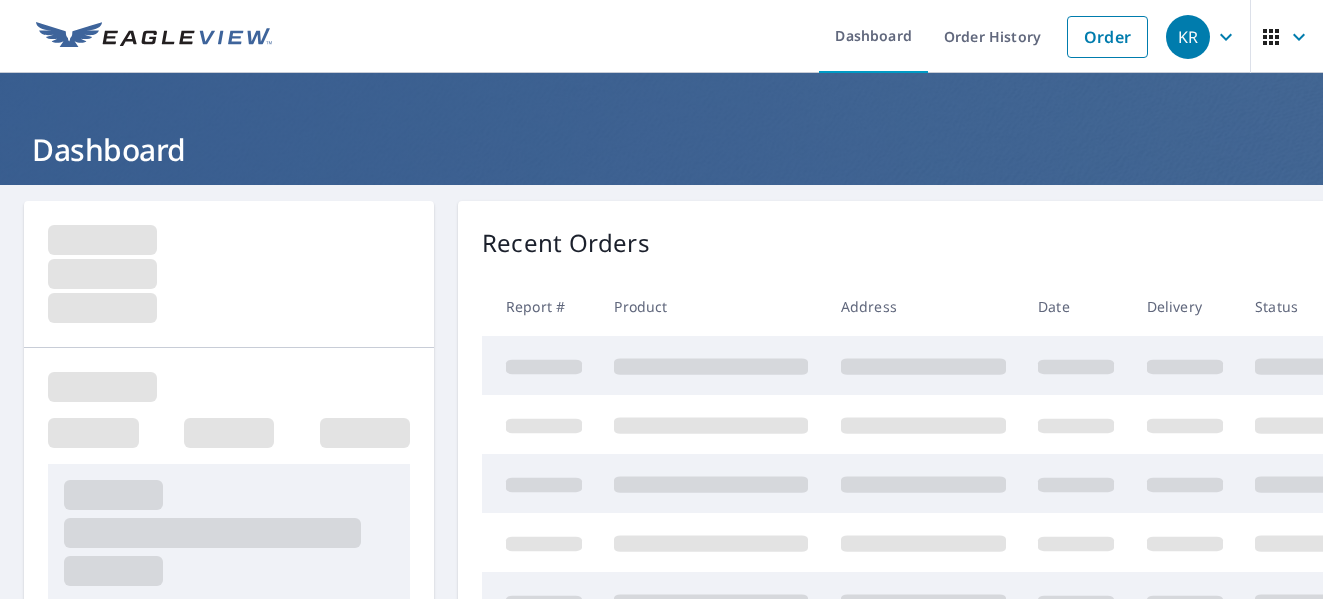scroll, scrollTop: 0, scrollLeft: 0, axis: both 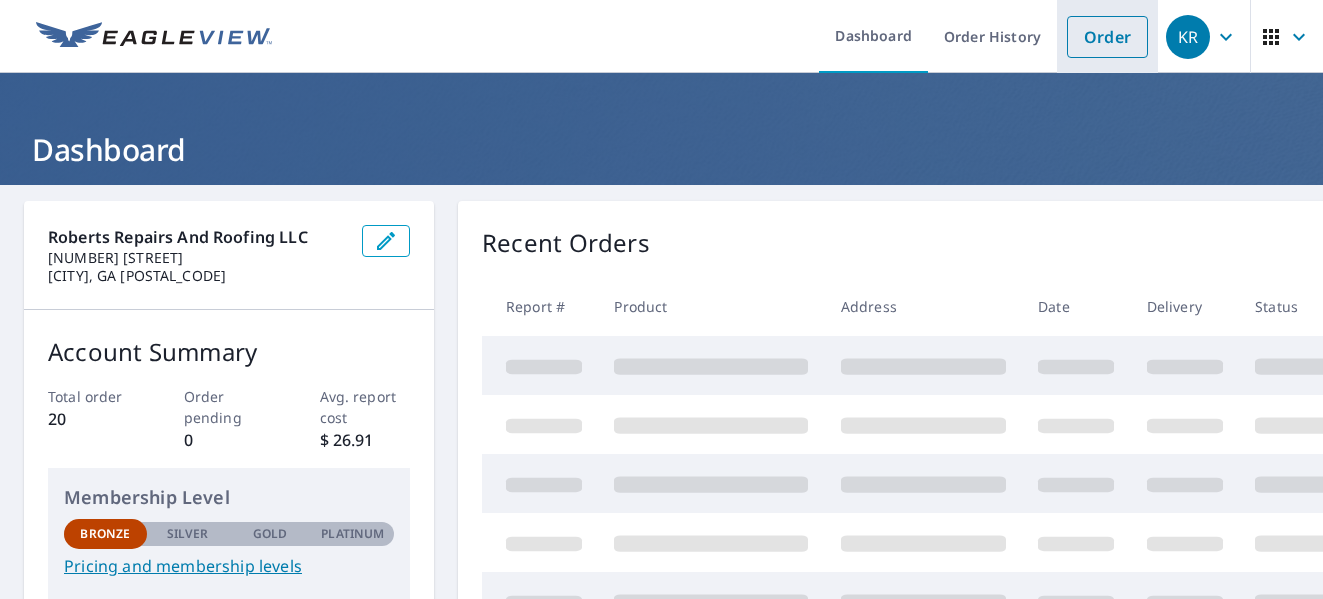 click on "Order" at bounding box center [1107, 37] 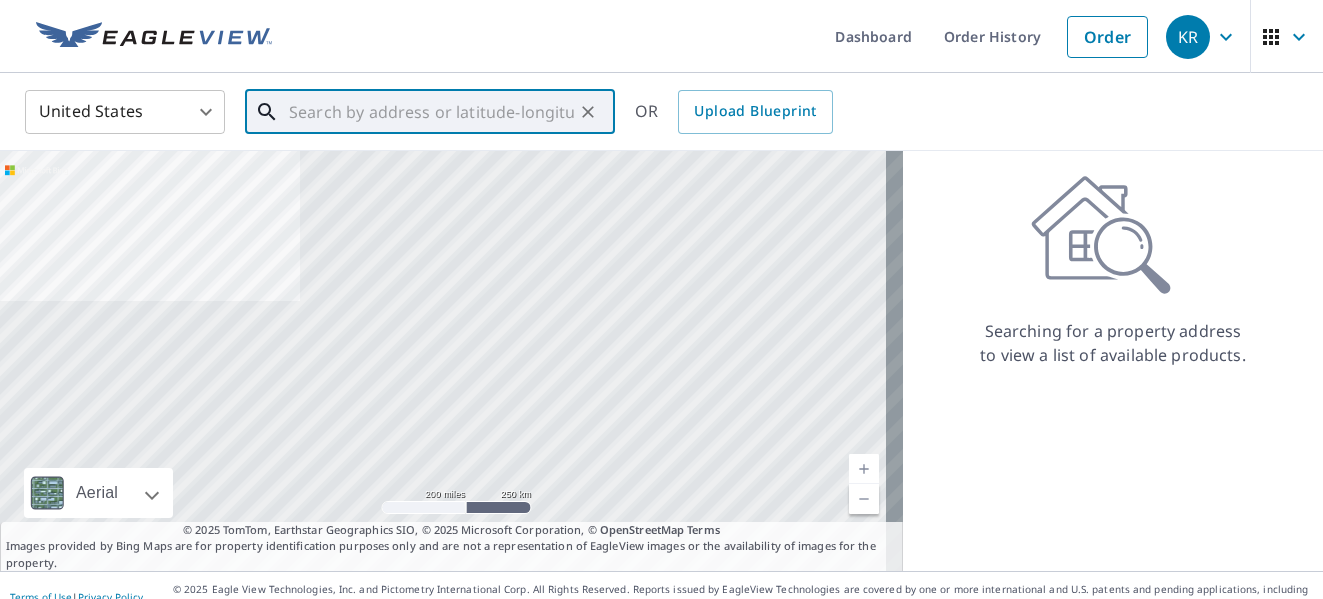 click at bounding box center [431, 112] 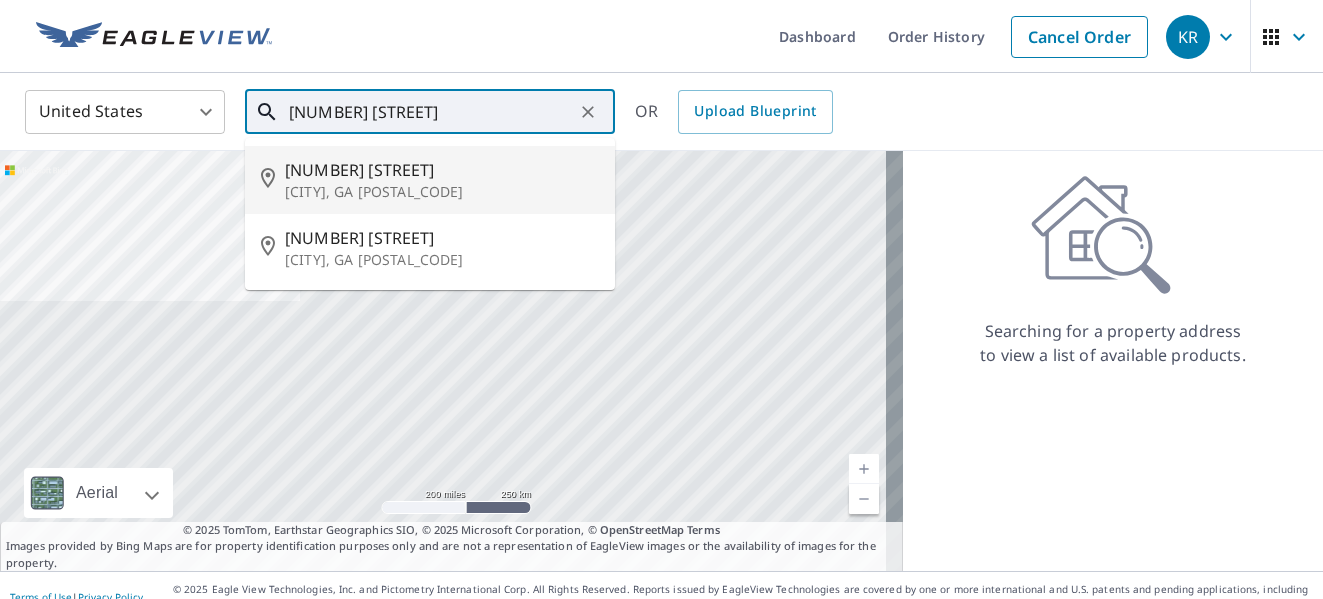 click on "[NUMBER] [STREET]" at bounding box center [442, 170] 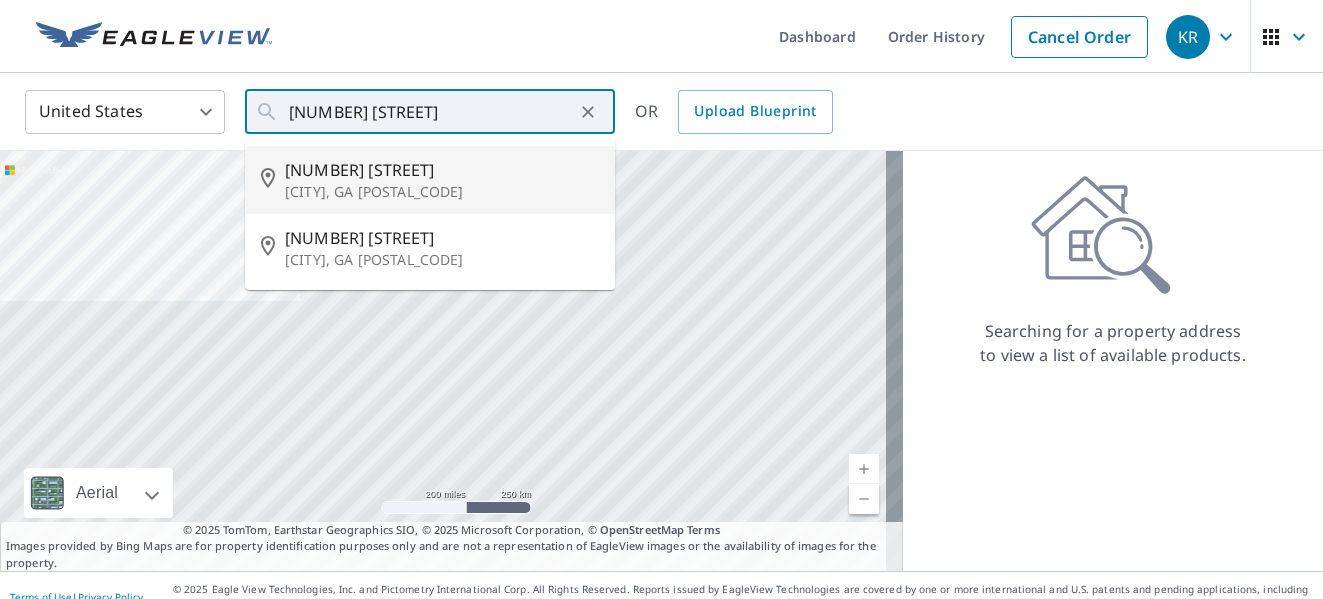 type on "[NUMBER] [STREET], [CITY], GA [POSTAL_CODE]" 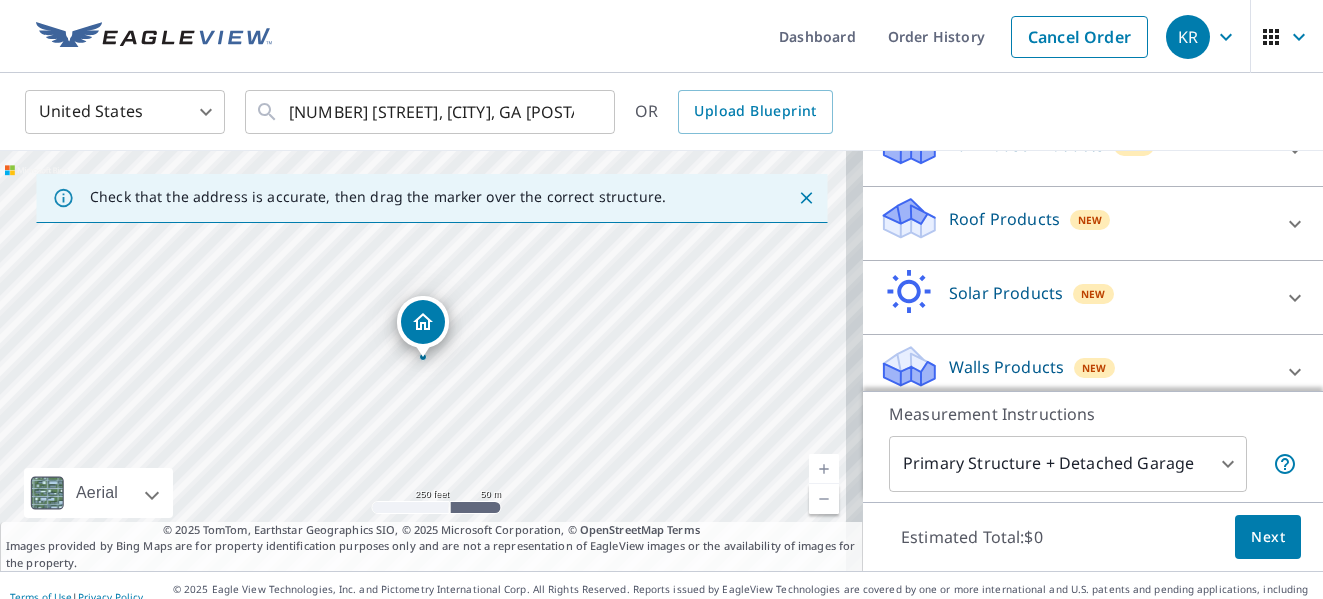 scroll, scrollTop: 287, scrollLeft: 0, axis: vertical 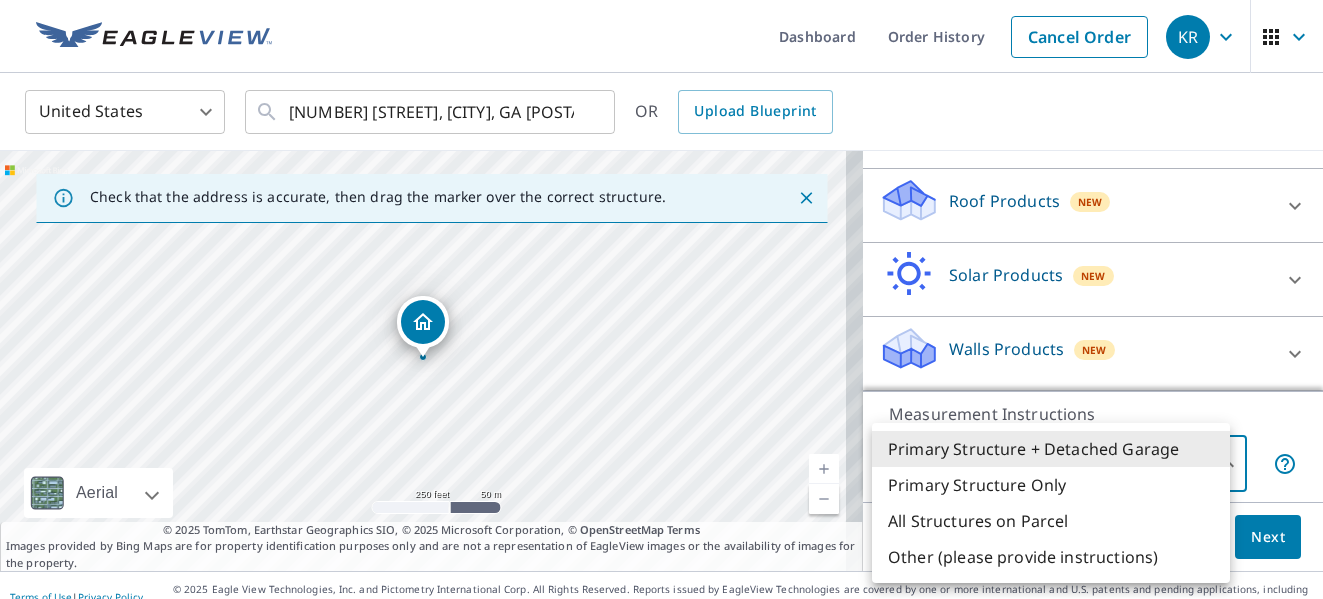 click on "[NUMBER] [STREET], [CITY], GA, [POSTAL_CODE]" at bounding box center (661, 299) 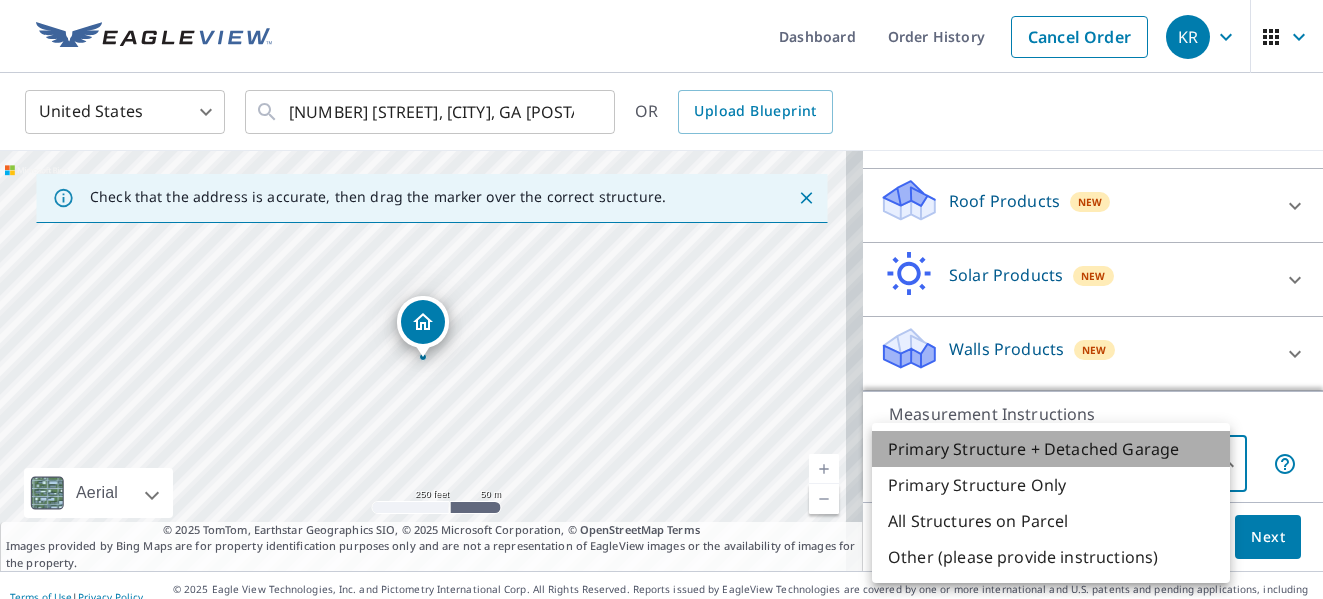 click on "Primary Structure + Detached Garage" at bounding box center (1051, 449) 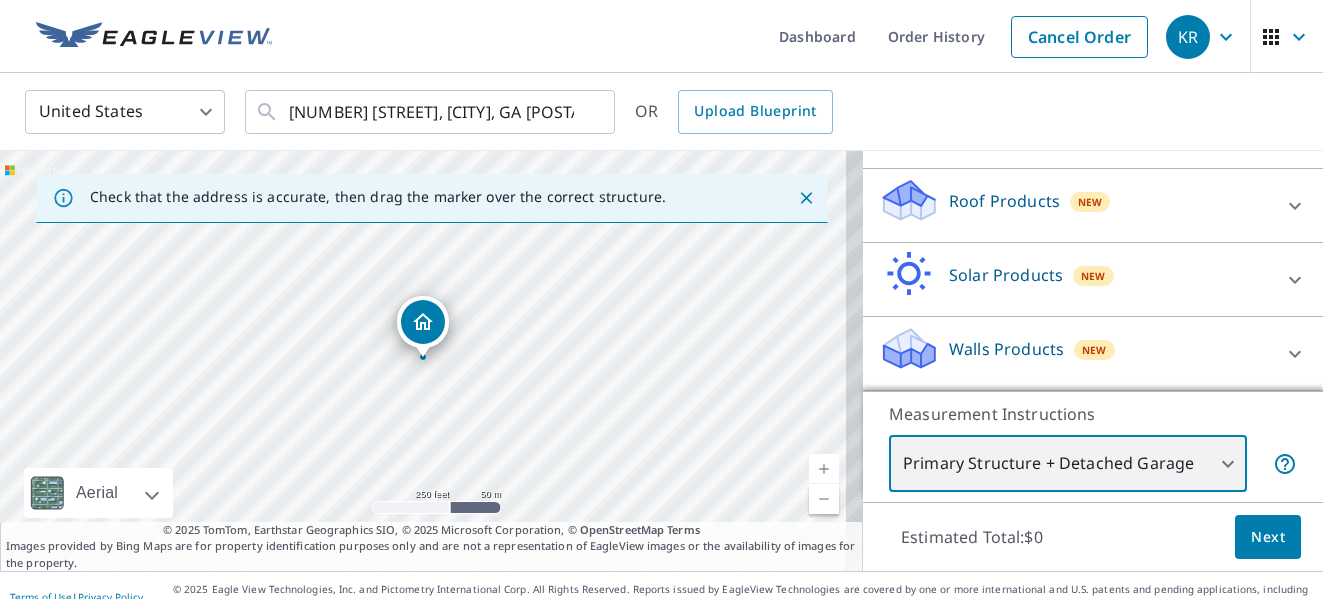 scroll, scrollTop: 23, scrollLeft: 0, axis: vertical 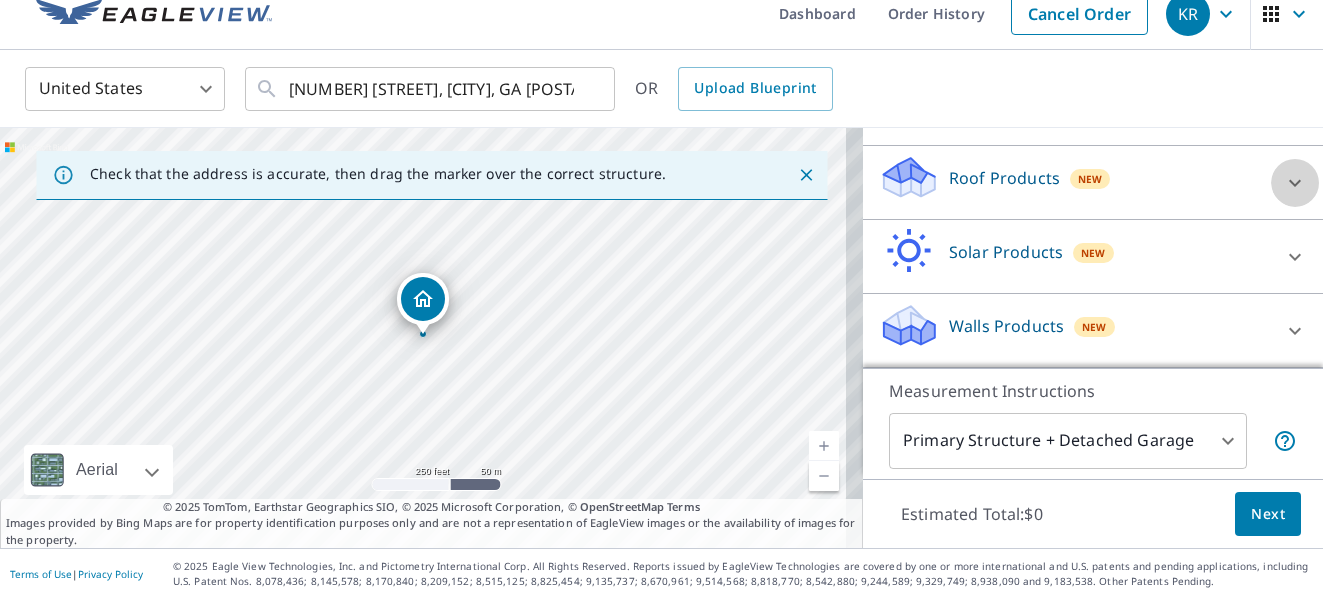click at bounding box center [1295, 183] 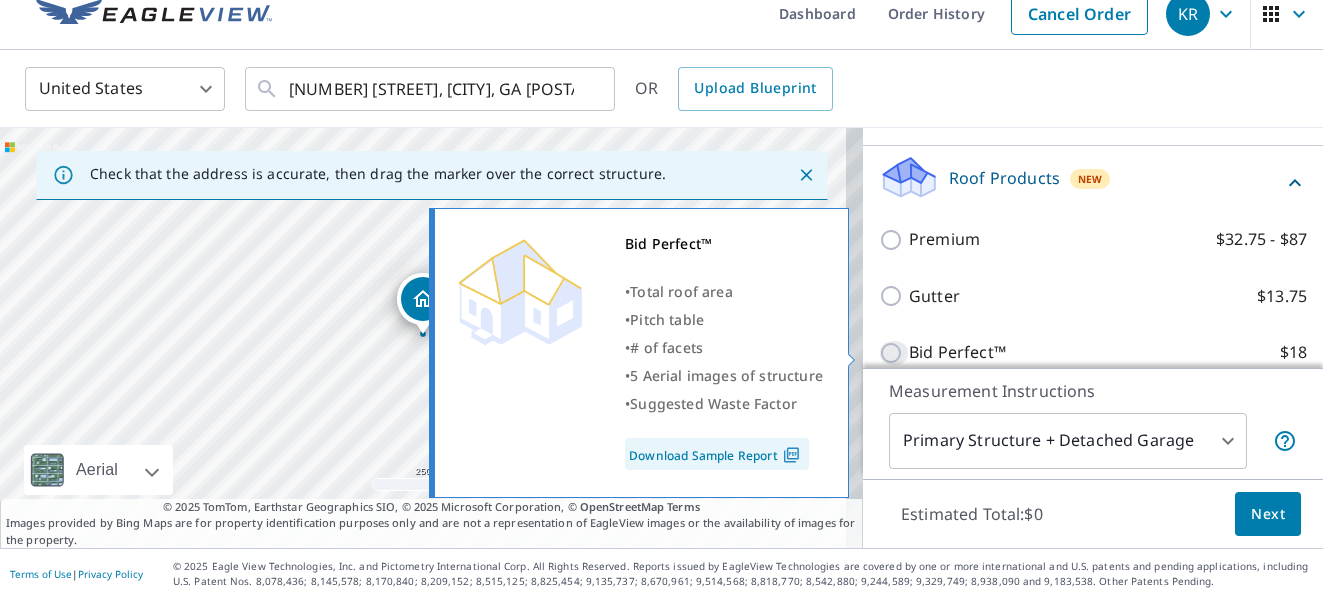 click on "Bid Perfect™ $18" at bounding box center [894, 353] 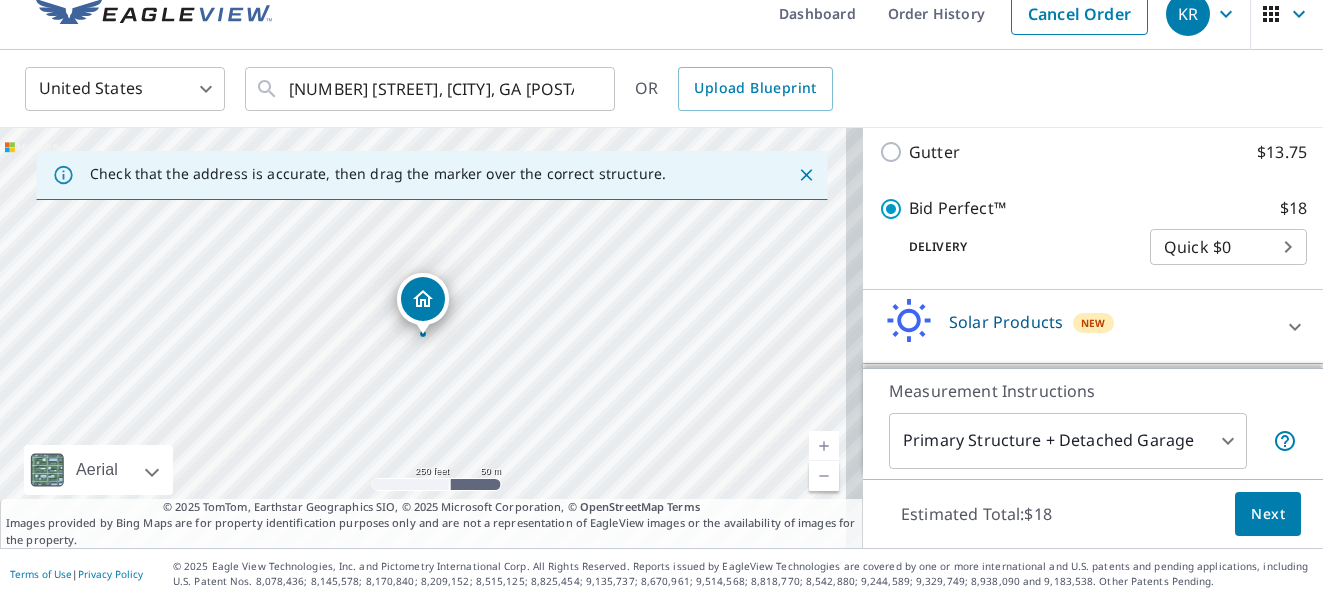 scroll, scrollTop: 459, scrollLeft: 0, axis: vertical 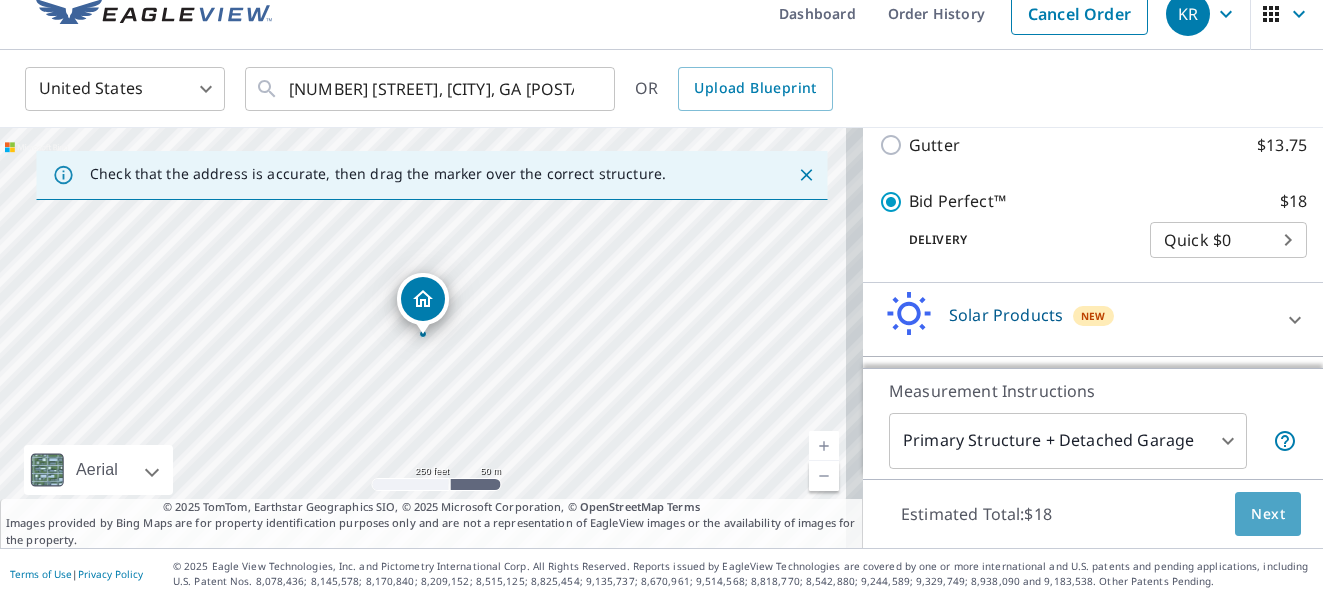 click on "Next" at bounding box center (1268, 514) 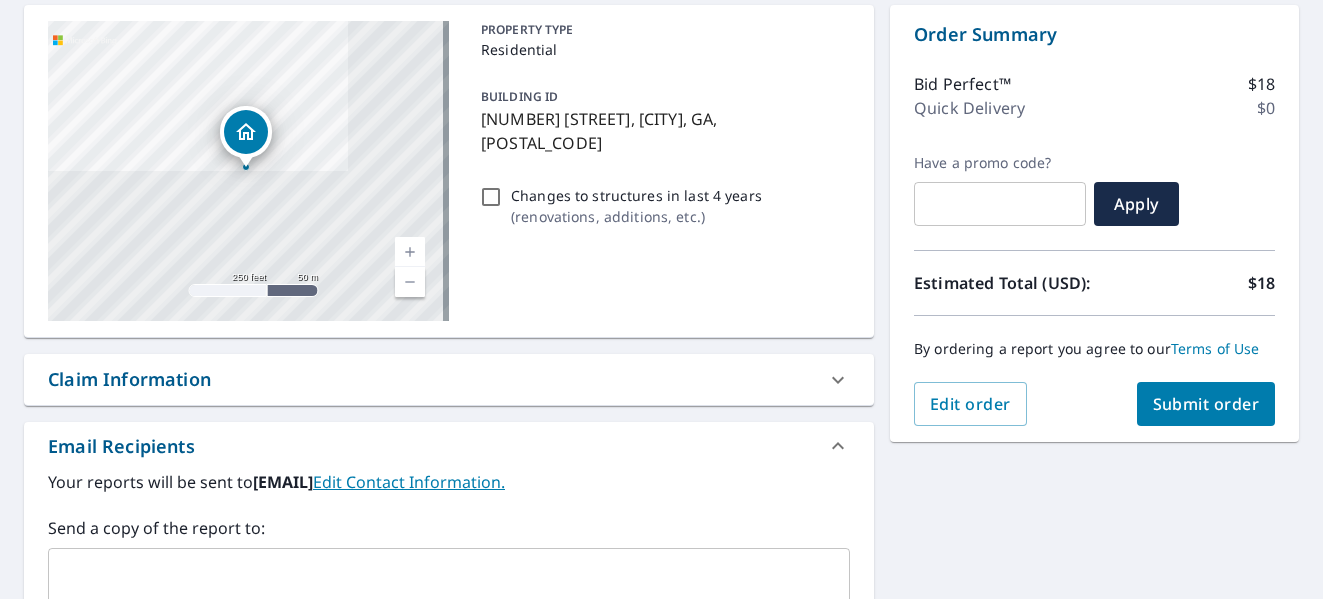 scroll, scrollTop: 198, scrollLeft: 0, axis: vertical 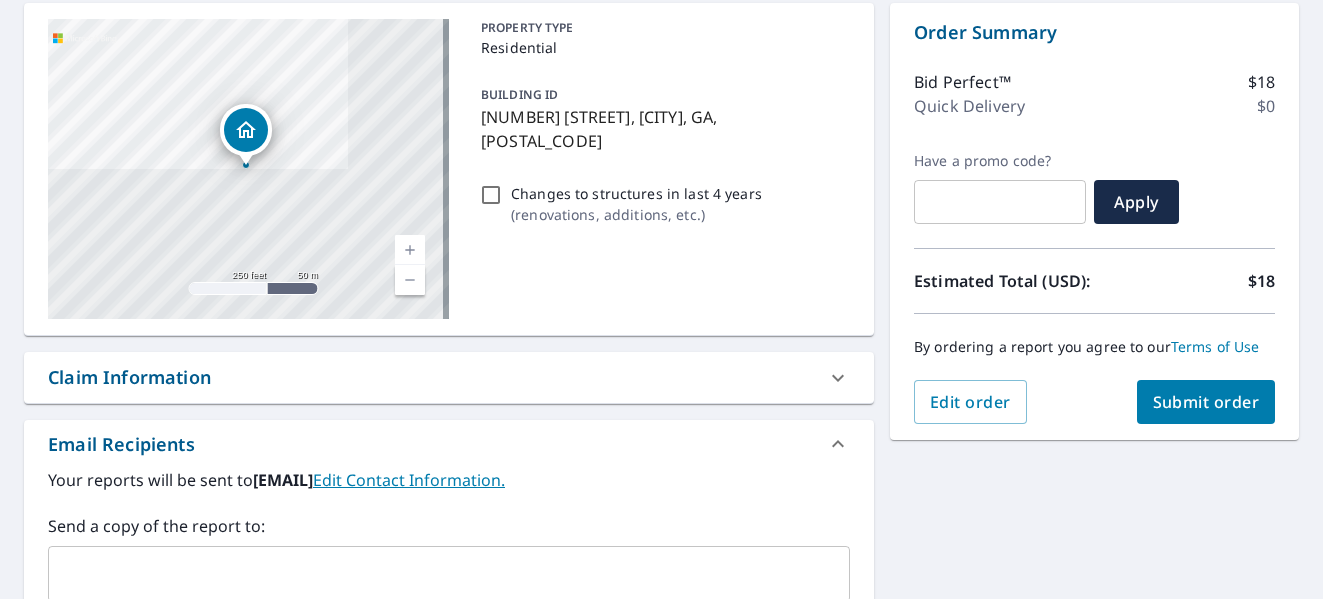 click on "Submit order" at bounding box center [1206, 402] 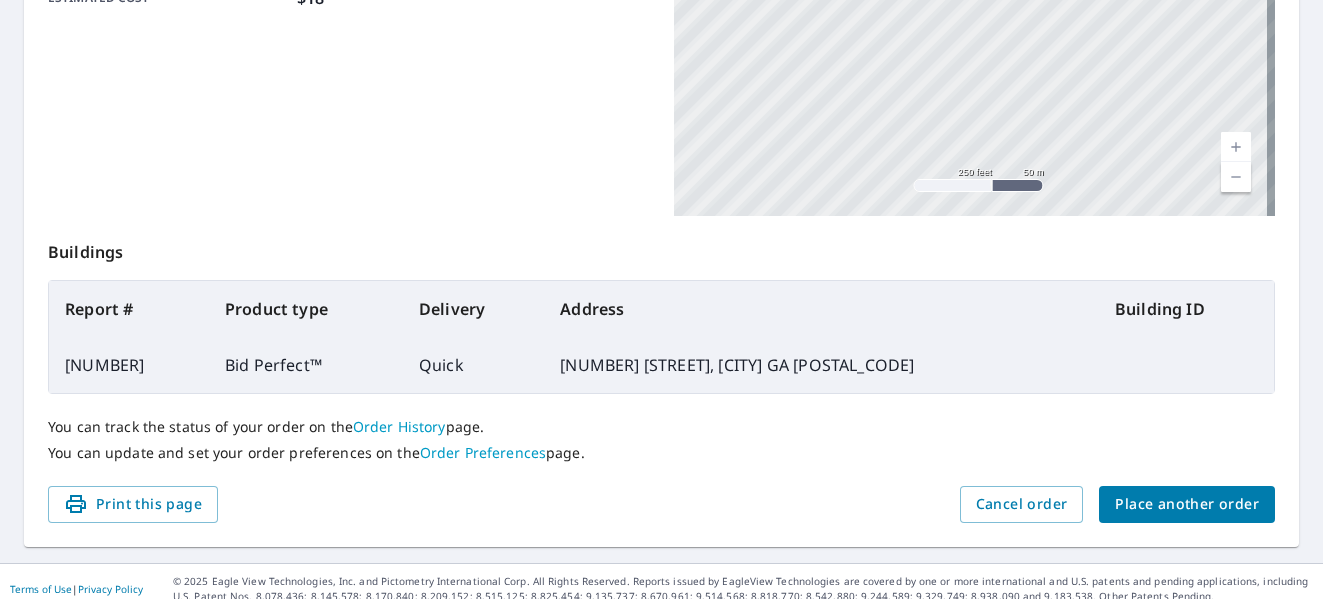 scroll, scrollTop: 578, scrollLeft: 0, axis: vertical 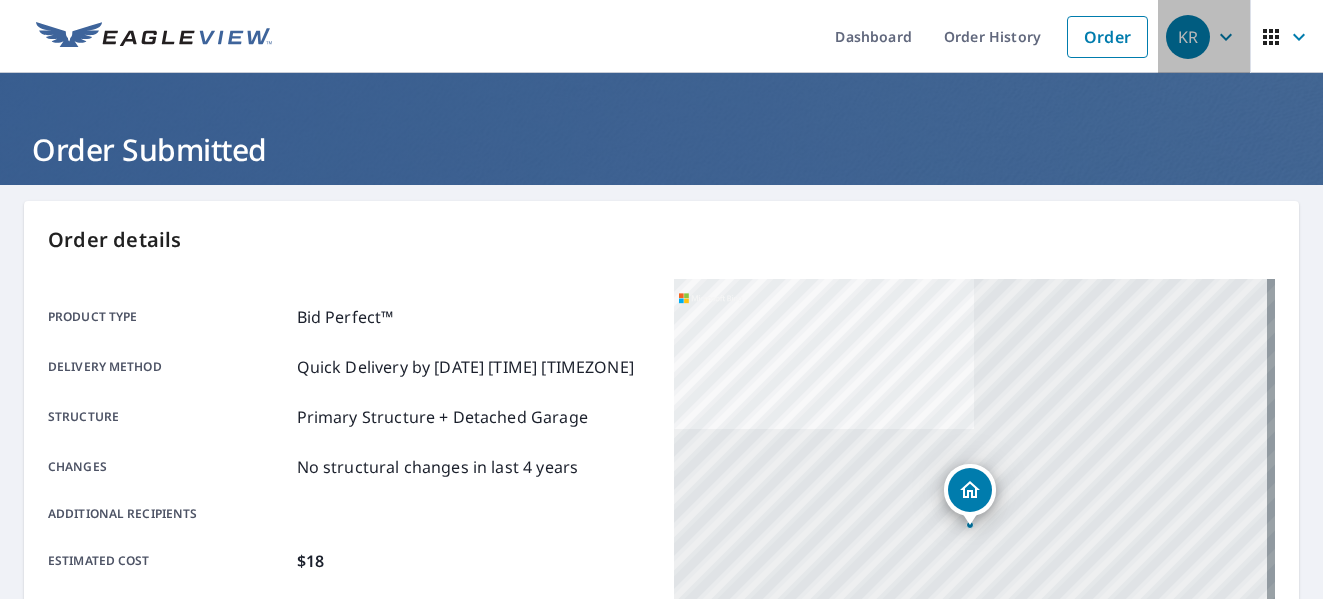 click 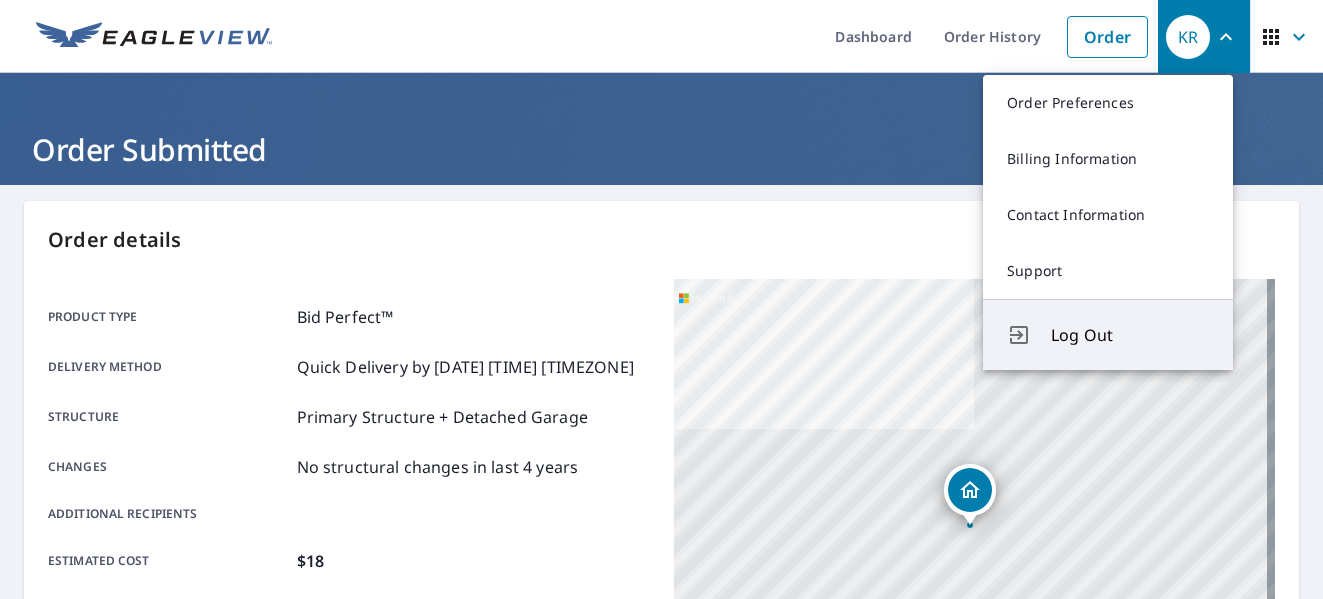 click on "Log Out" at bounding box center [1130, 335] 